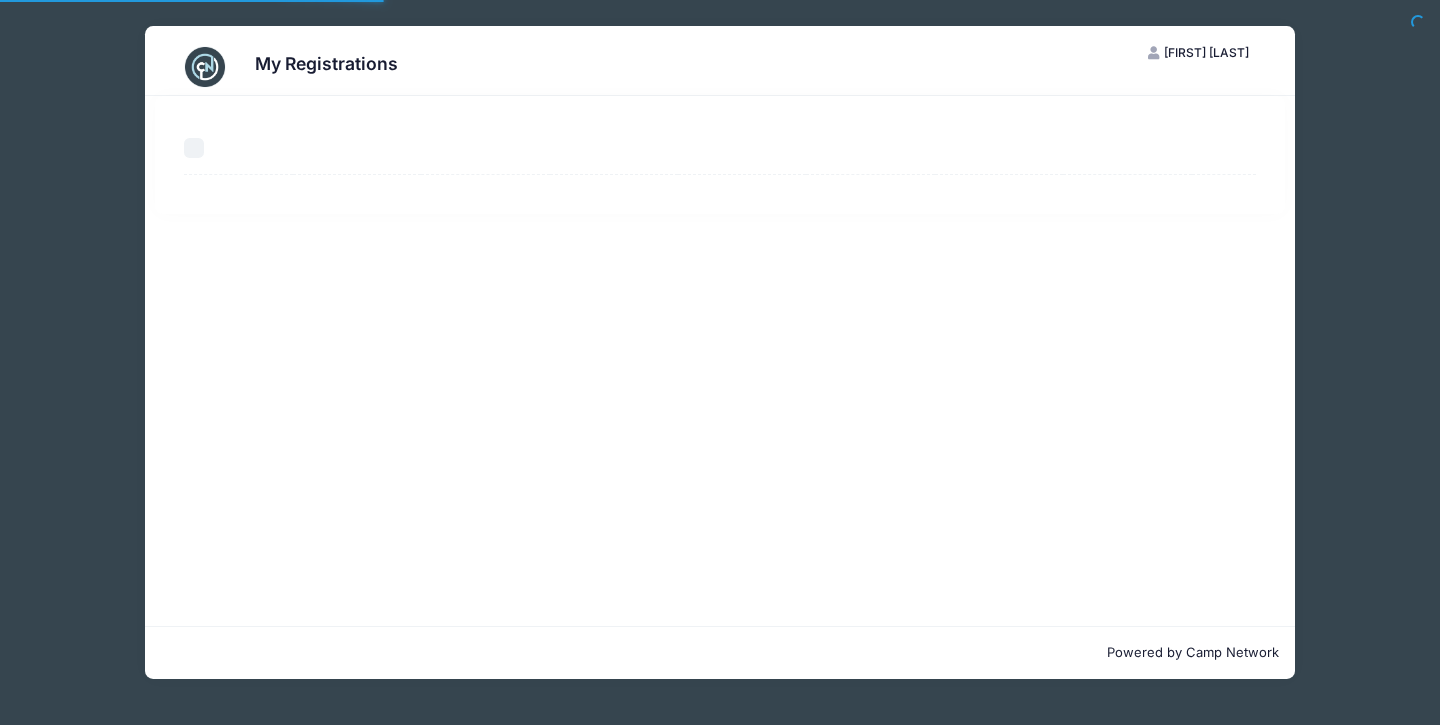 scroll, scrollTop: 0, scrollLeft: 0, axis: both 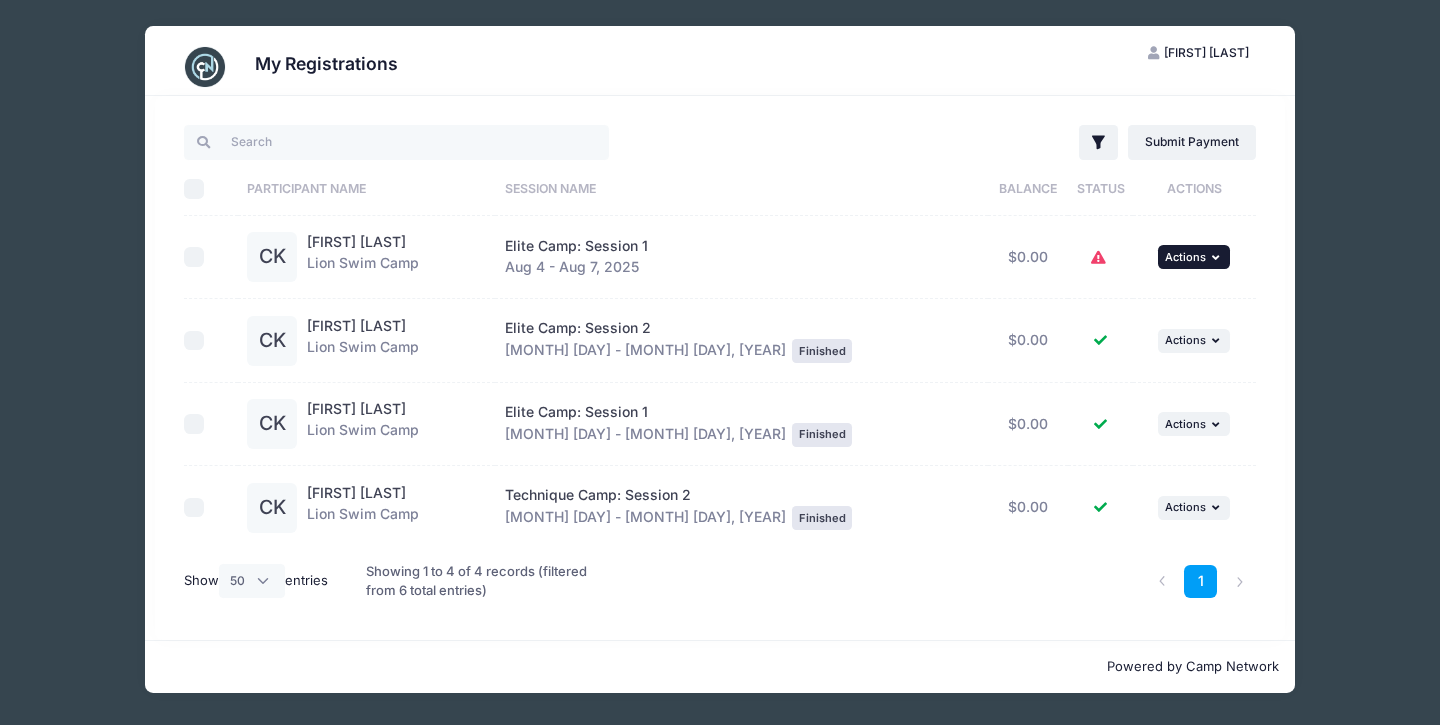 click at bounding box center (1218, 257) 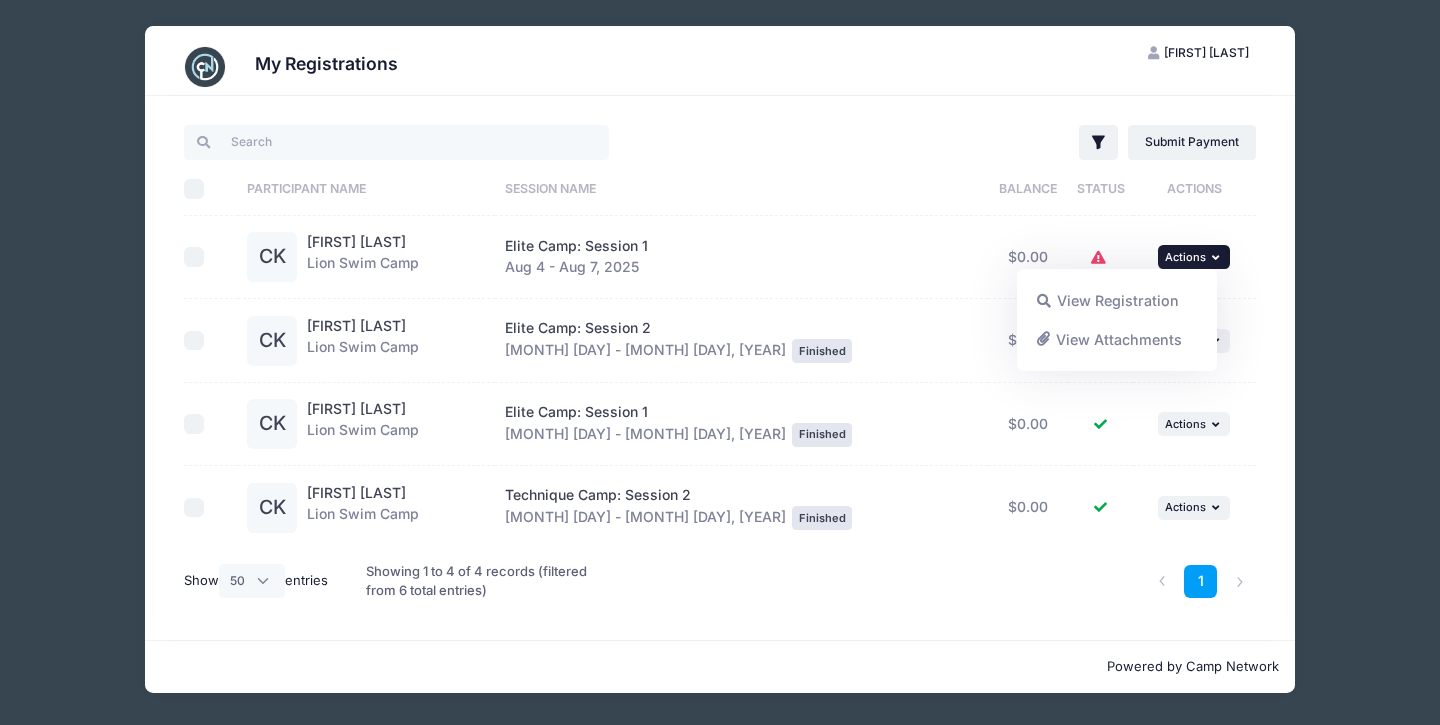 click on "... Actions      View Registration
View Attachments" at bounding box center (1194, 258) 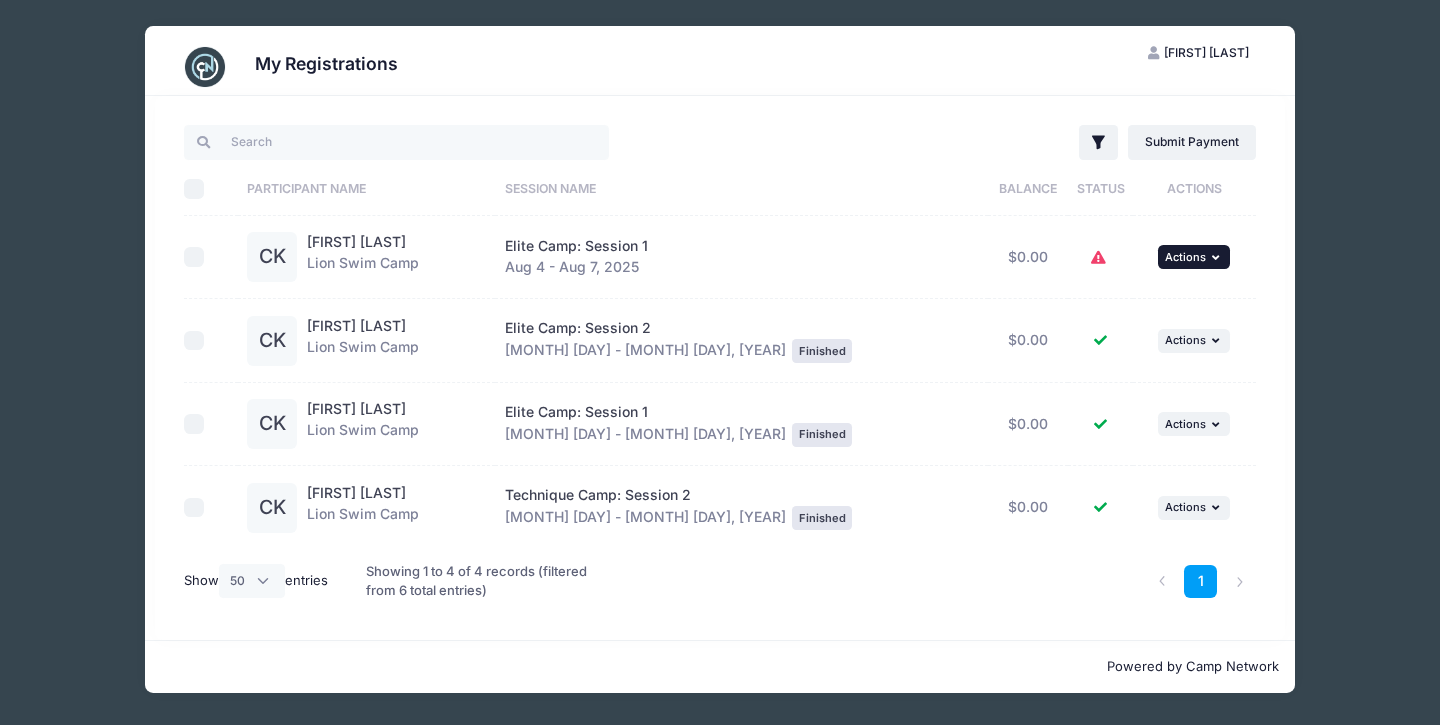 click on "Actions" at bounding box center (1185, 257) 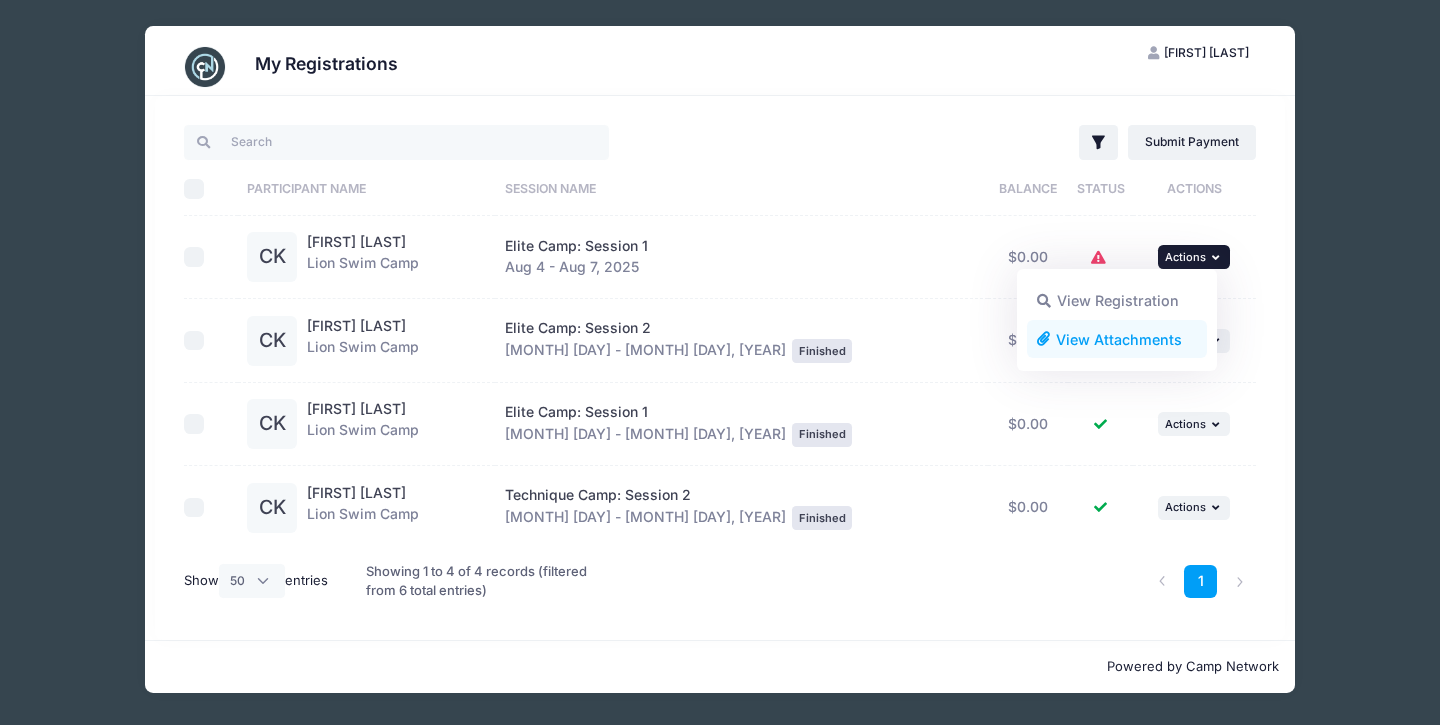 click on "View Attachments" at bounding box center [1117, 339] 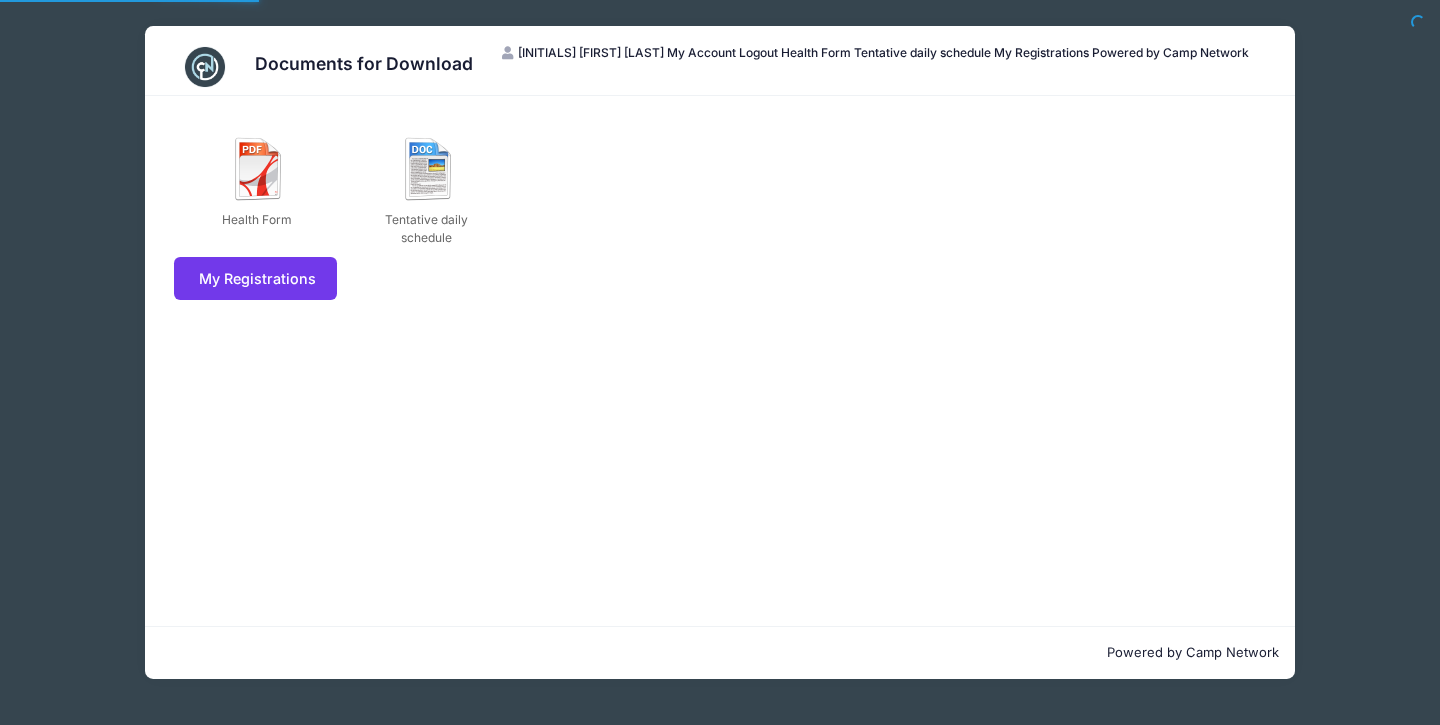 scroll, scrollTop: 0, scrollLeft: 0, axis: both 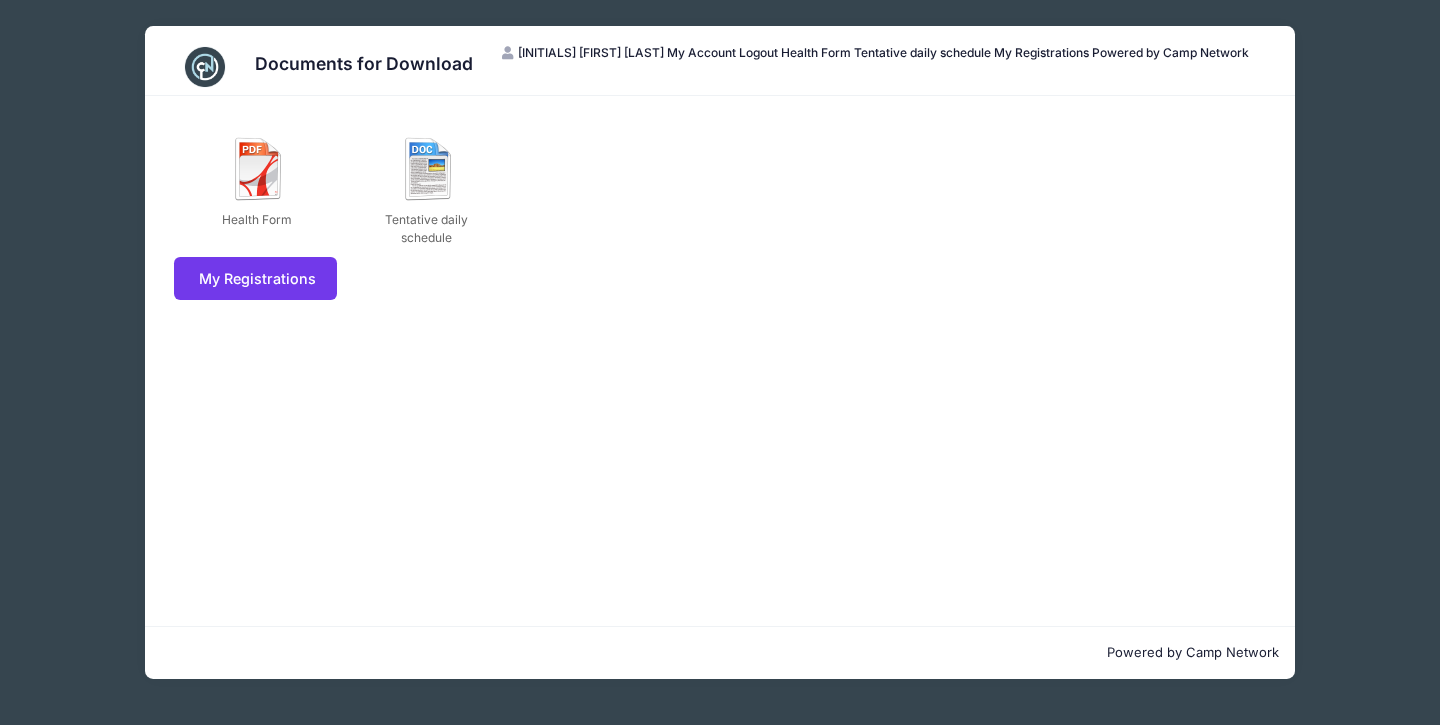 click on "Documents for Download
MK Michelle Kelly      My Account
Logout
Health Form
Tentative daily schedule
My Registrations
Powered by Camp Network" at bounding box center [720, 352] 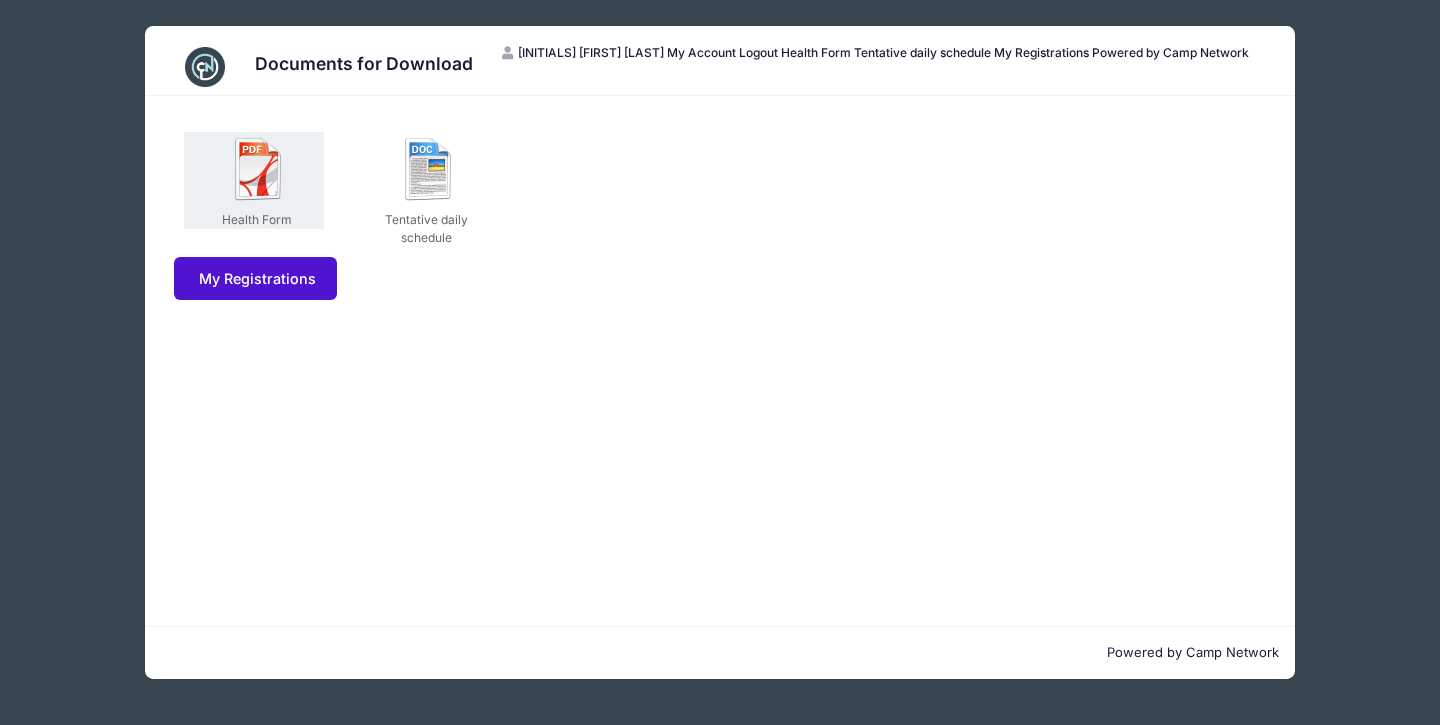 click on "My Registrations" at bounding box center [255, 278] 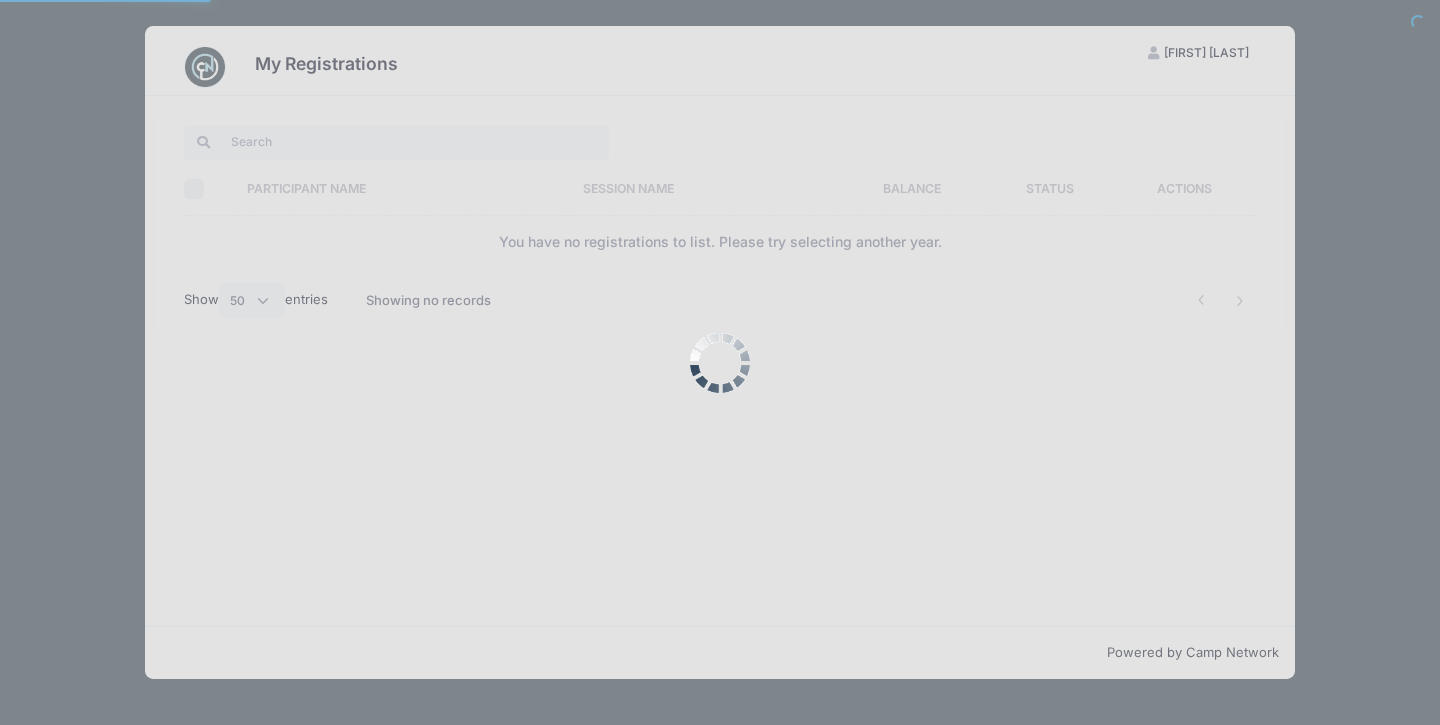 select on "50" 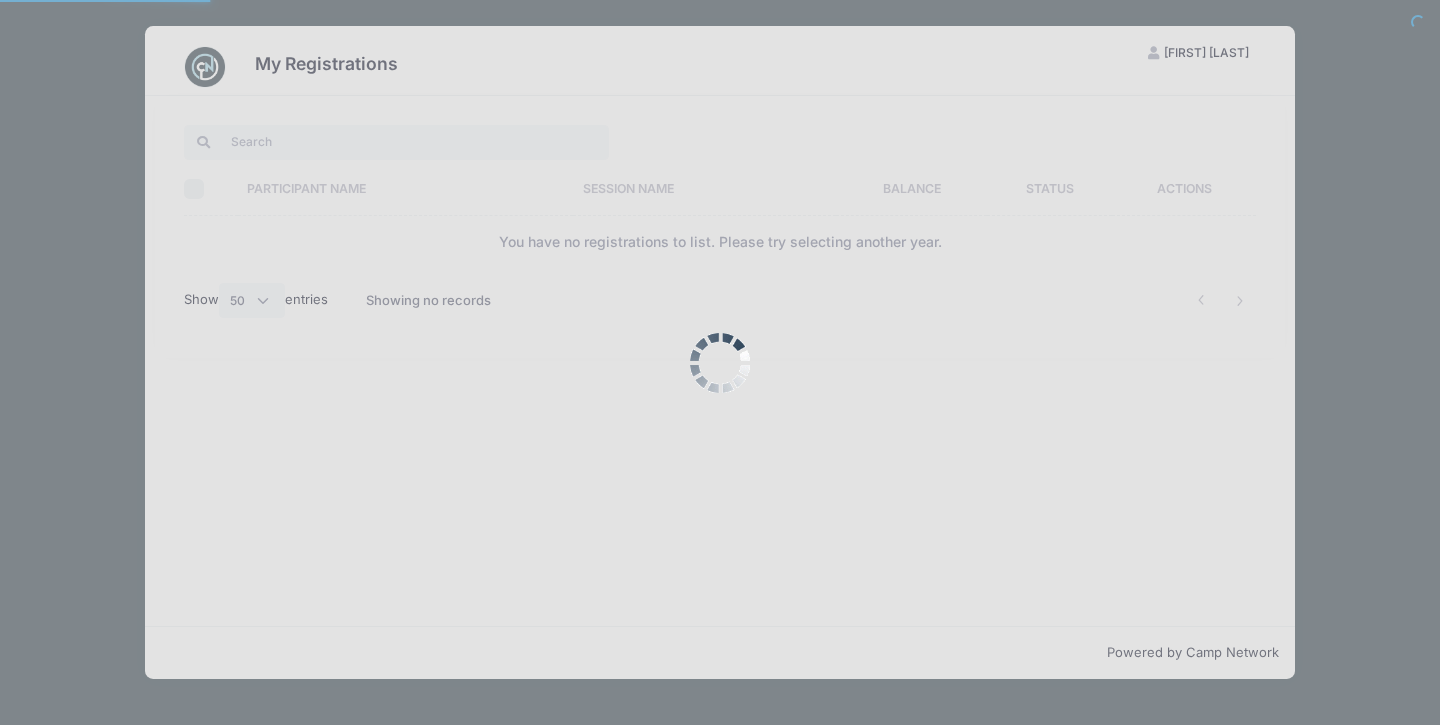 scroll, scrollTop: 0, scrollLeft: 0, axis: both 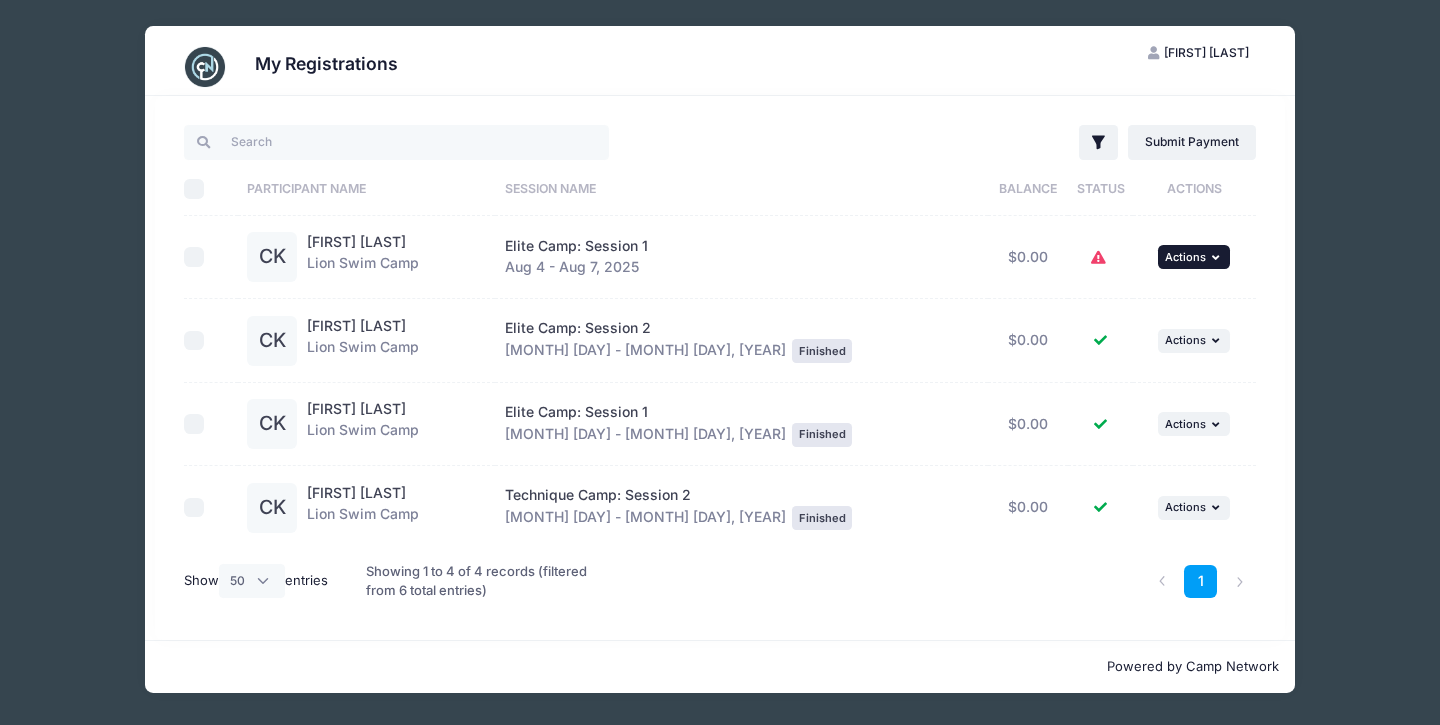 click on "Actions" at bounding box center (1185, 257) 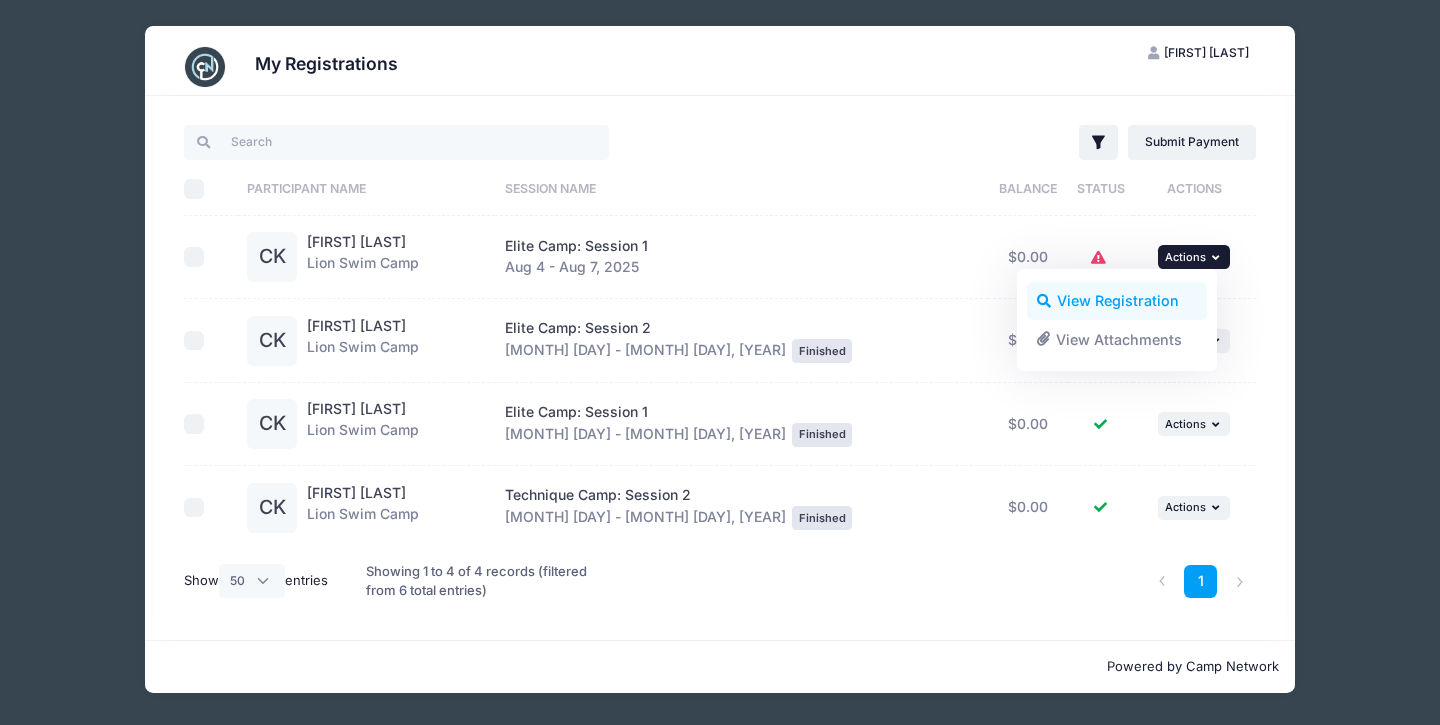 click on "View Registration" at bounding box center [1117, 301] 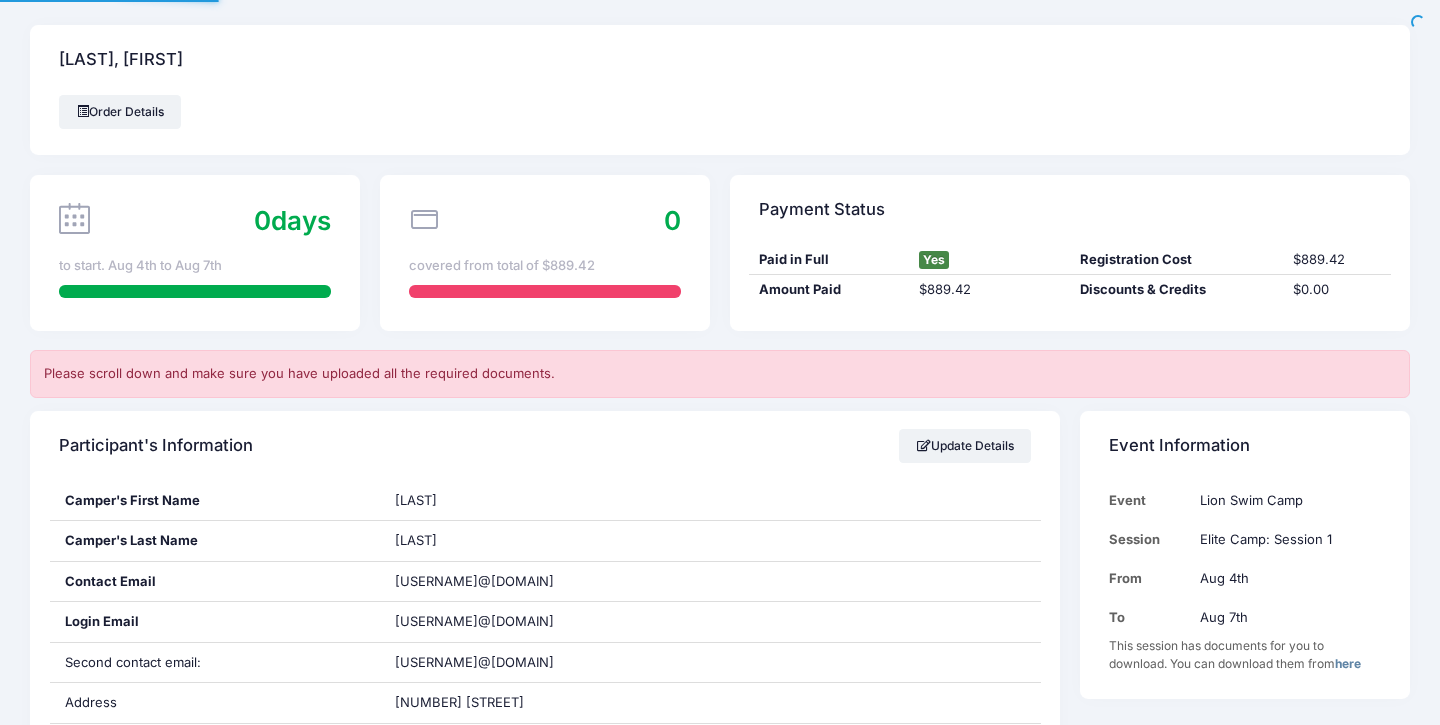scroll, scrollTop: 0, scrollLeft: 0, axis: both 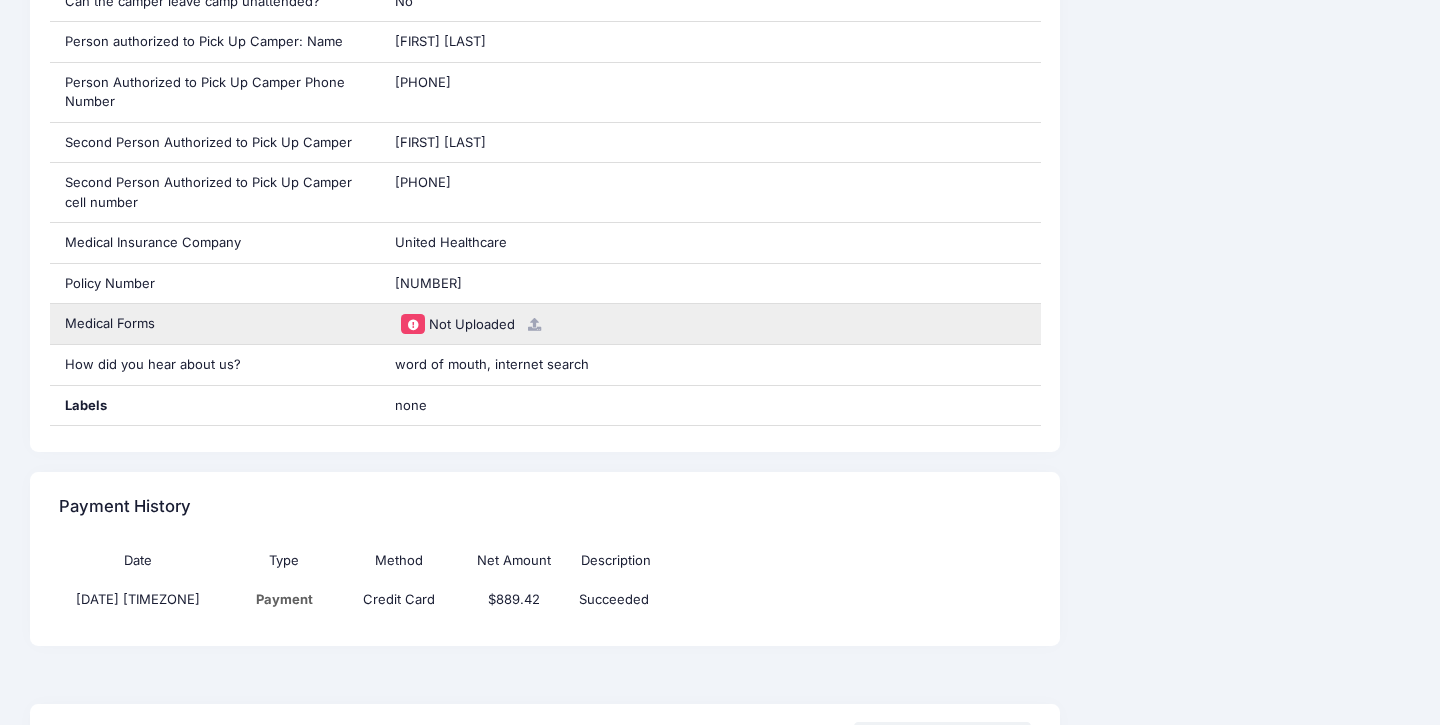 click on "Not Uploaded" at bounding box center (710, 324) 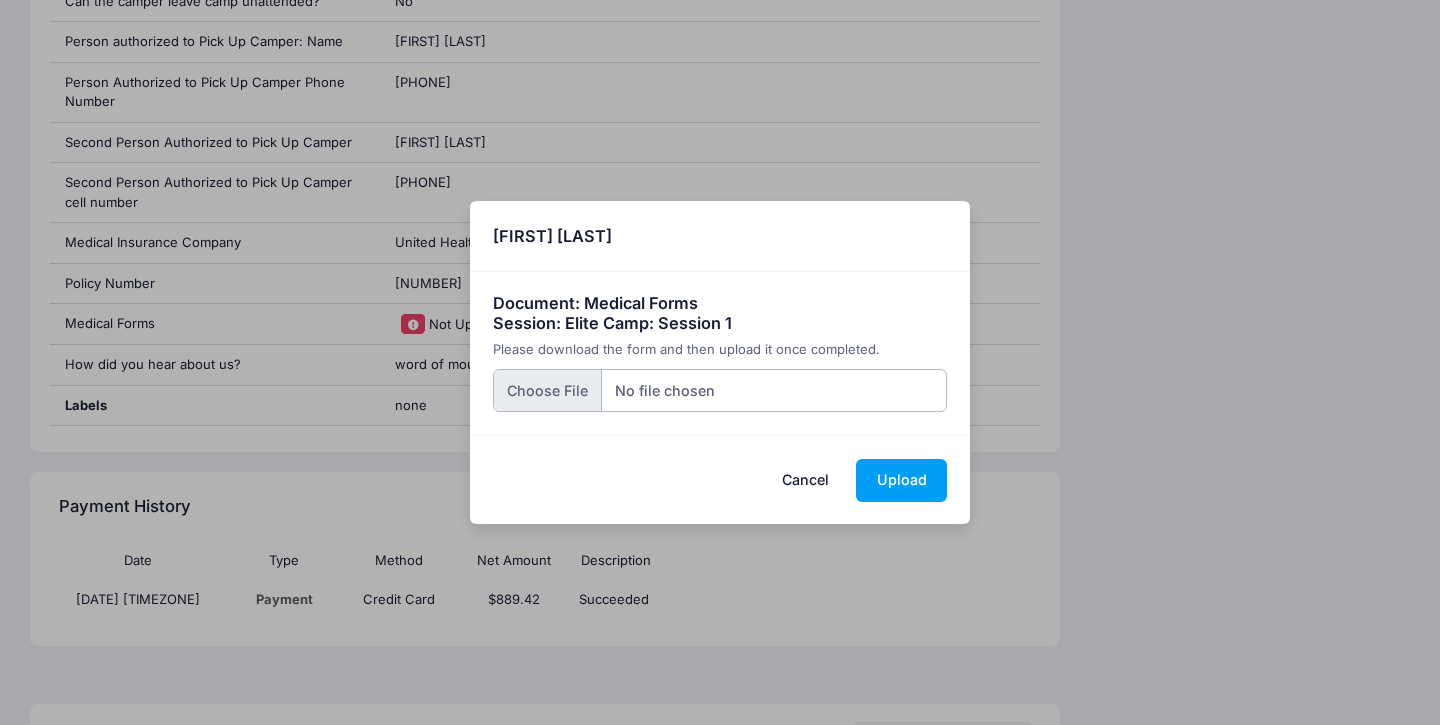 click at bounding box center [720, 390] 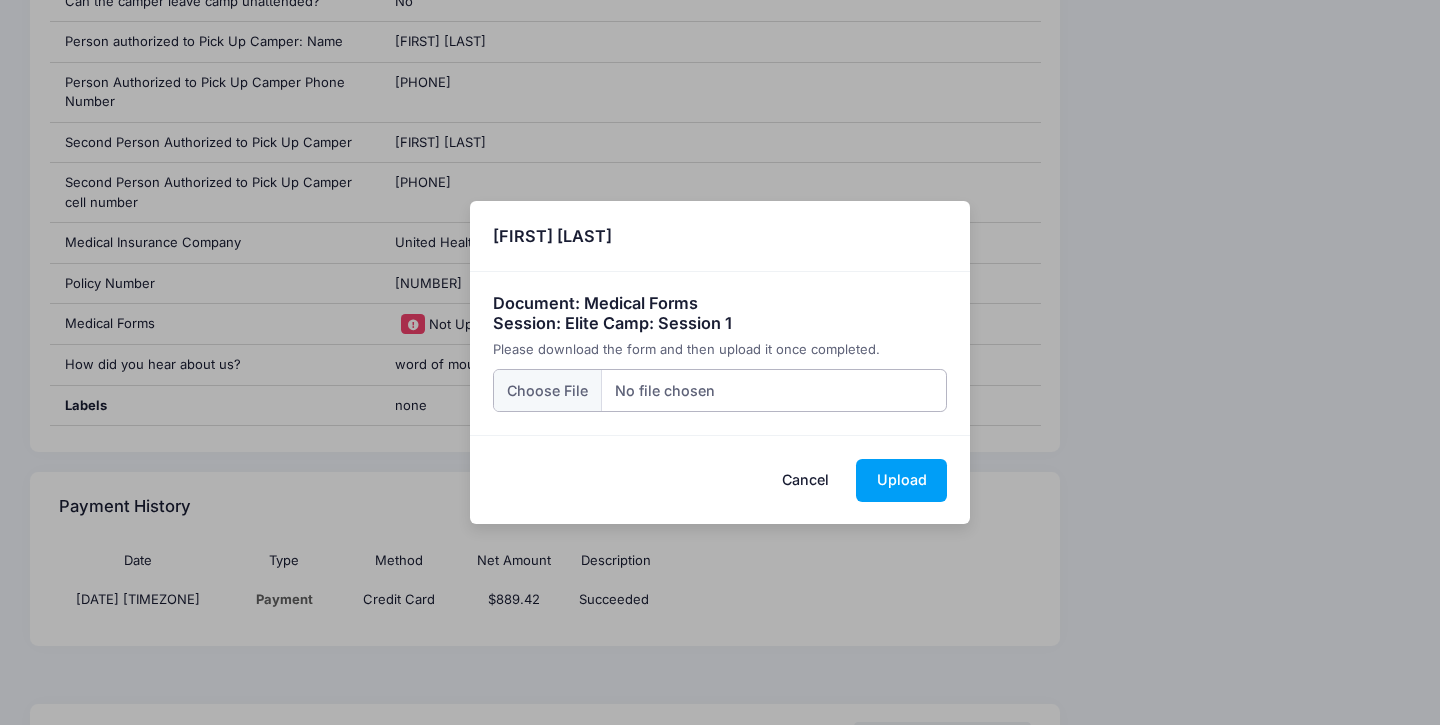 type on "C:\fakepath\ClareSwimForm.pdf" 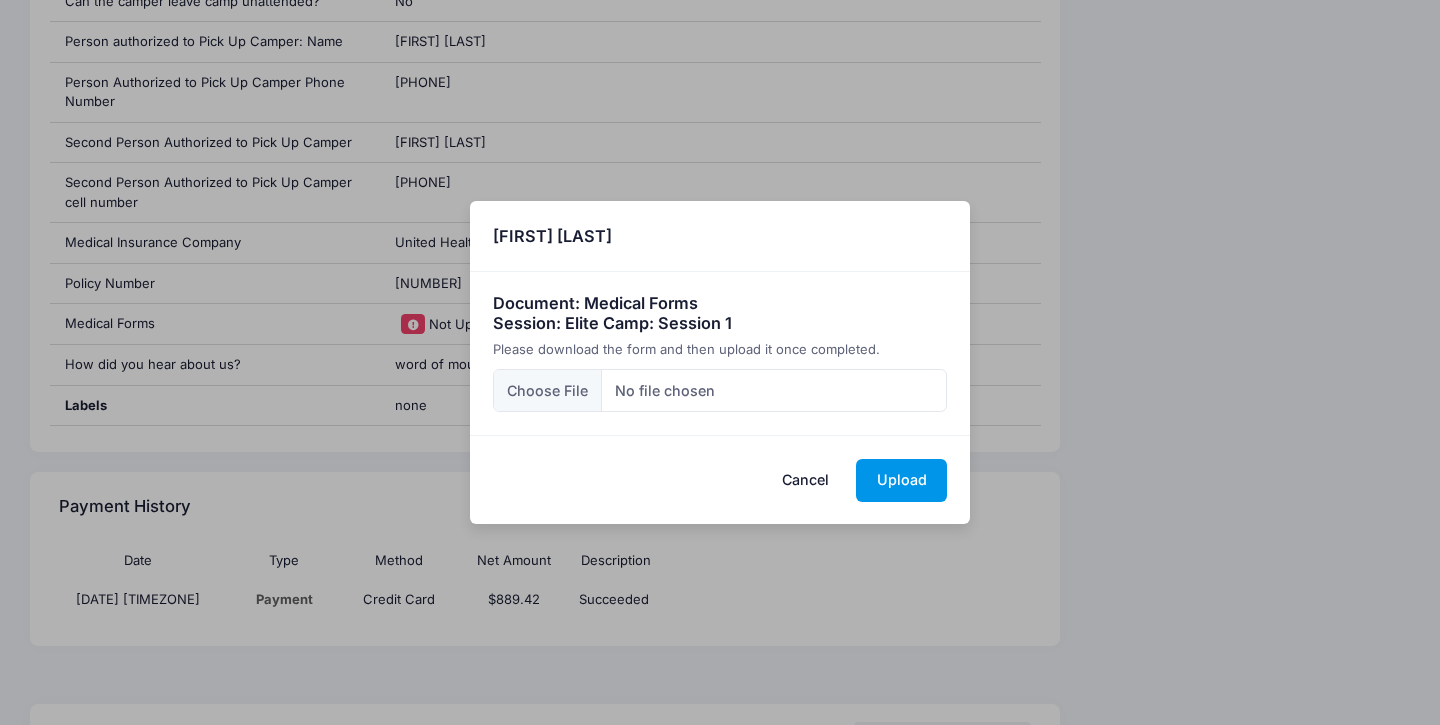 click on "Upload" at bounding box center (901, 480) 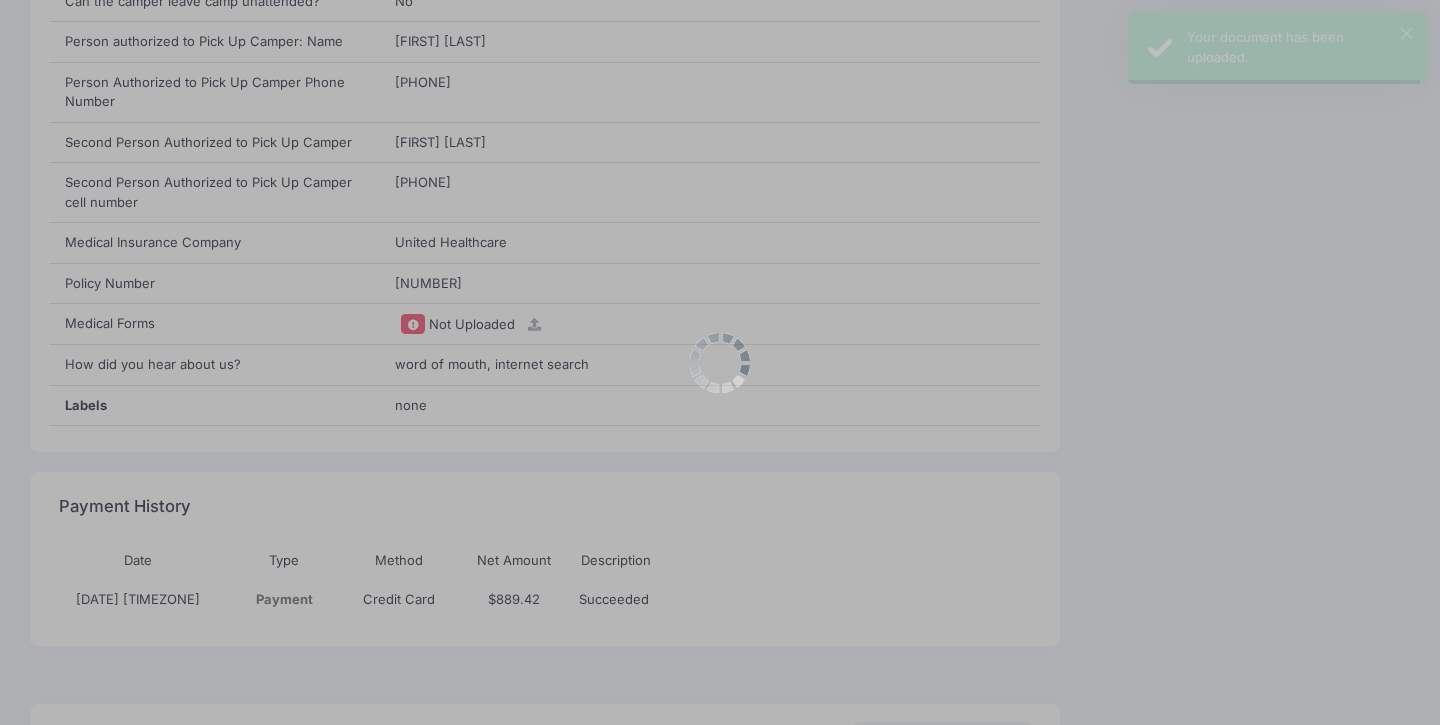 scroll, scrollTop: 0, scrollLeft: 0, axis: both 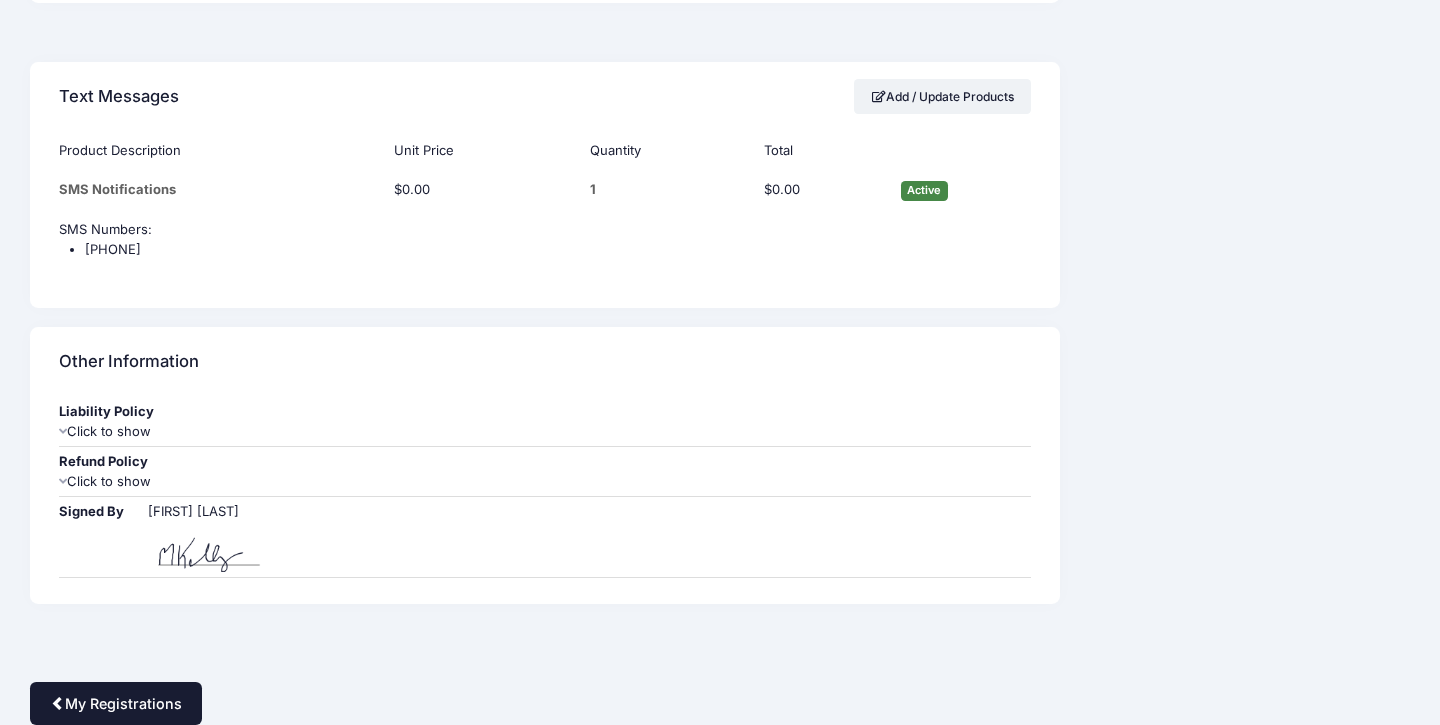 click on "My Registrations" at bounding box center (116, 703) 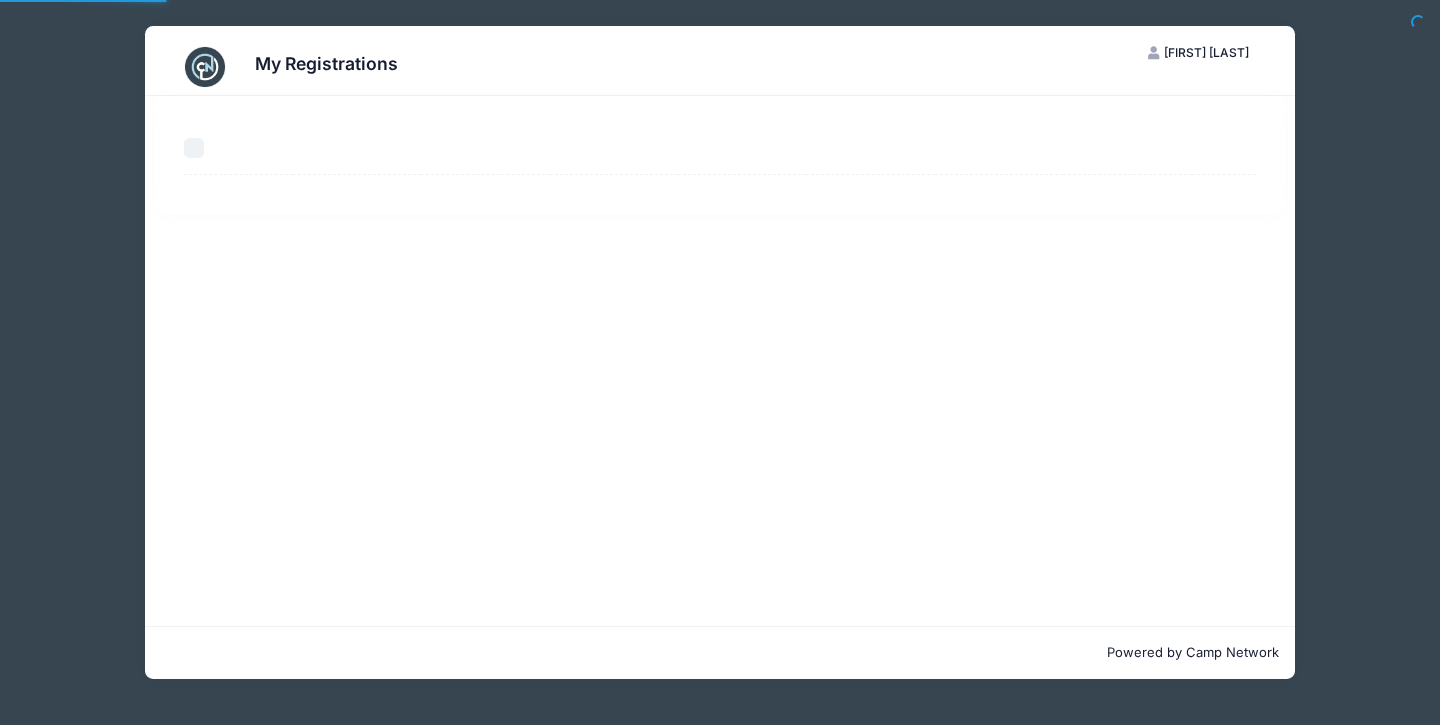 scroll, scrollTop: 0, scrollLeft: 0, axis: both 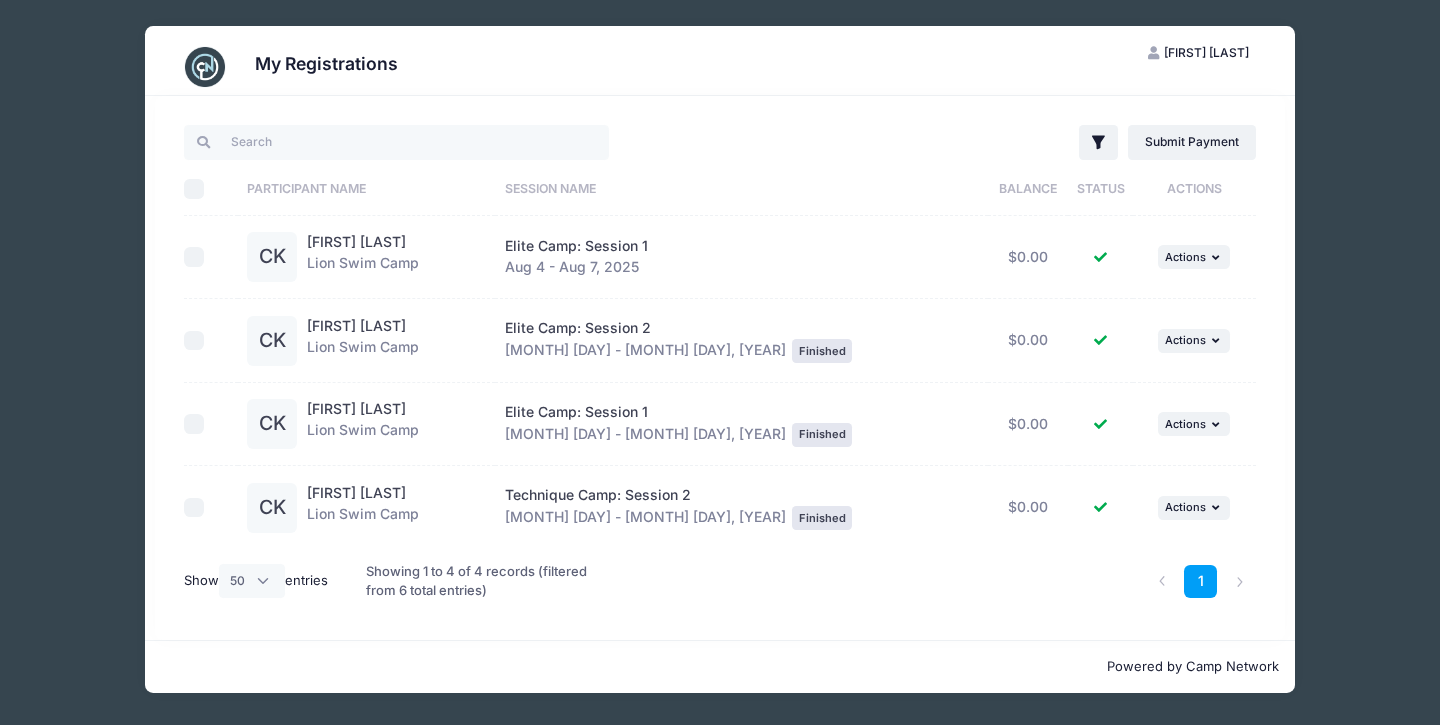 click on "[INITIALS] [FIRST] [LAST]      My Account
Logout
Filter
Filter Options
Show:
Current Registrations" at bounding box center [720, 359] 